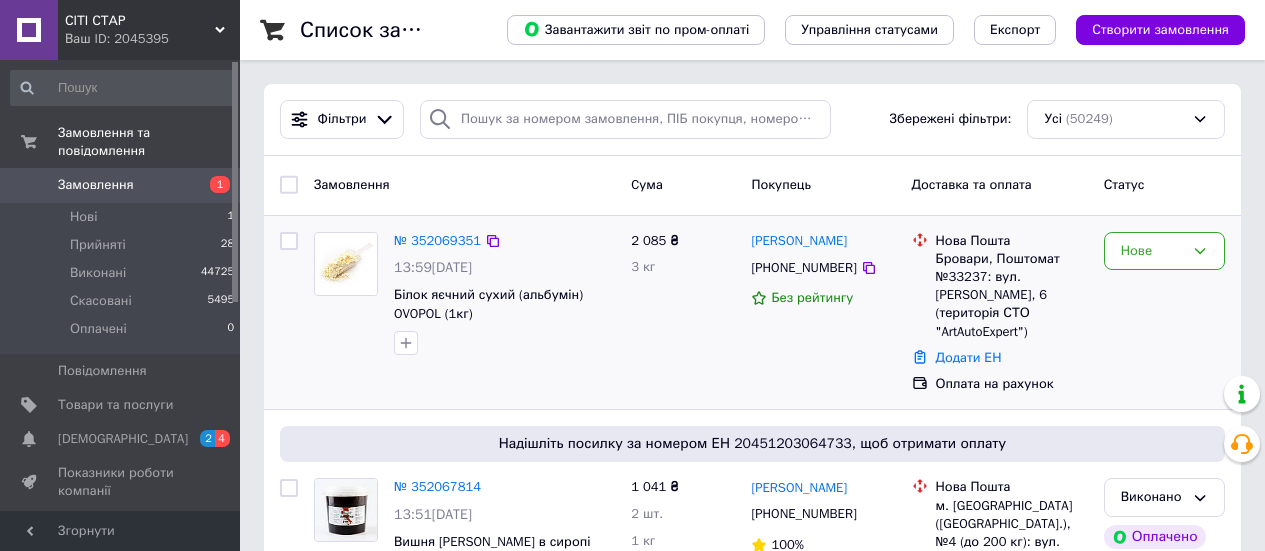 scroll, scrollTop: 0, scrollLeft: 0, axis: both 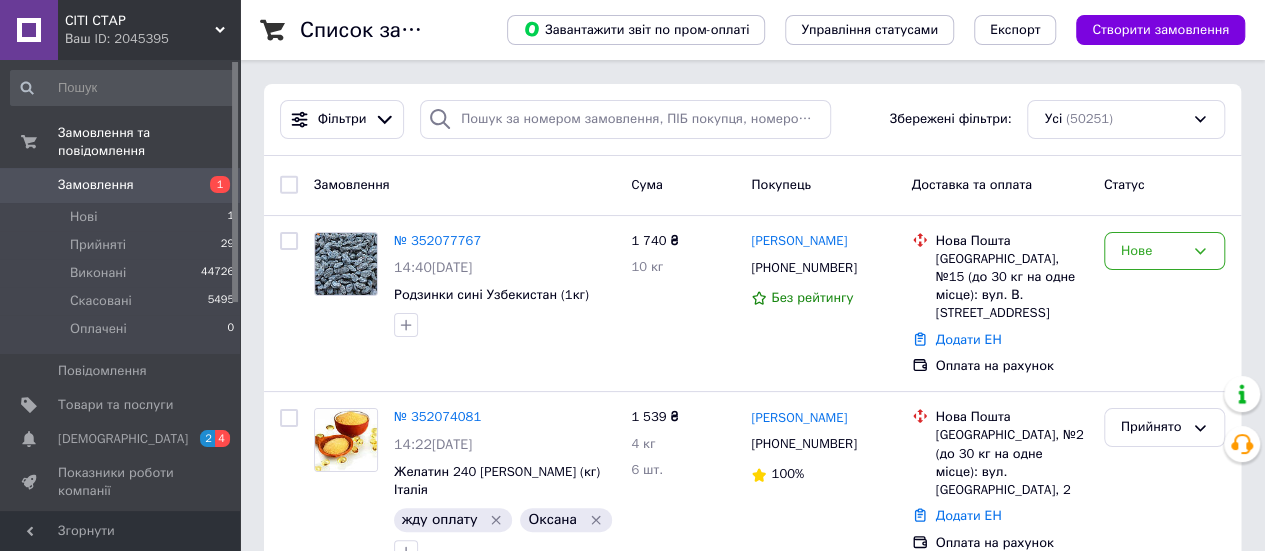 click on "№ 352077767" at bounding box center (437, 240) 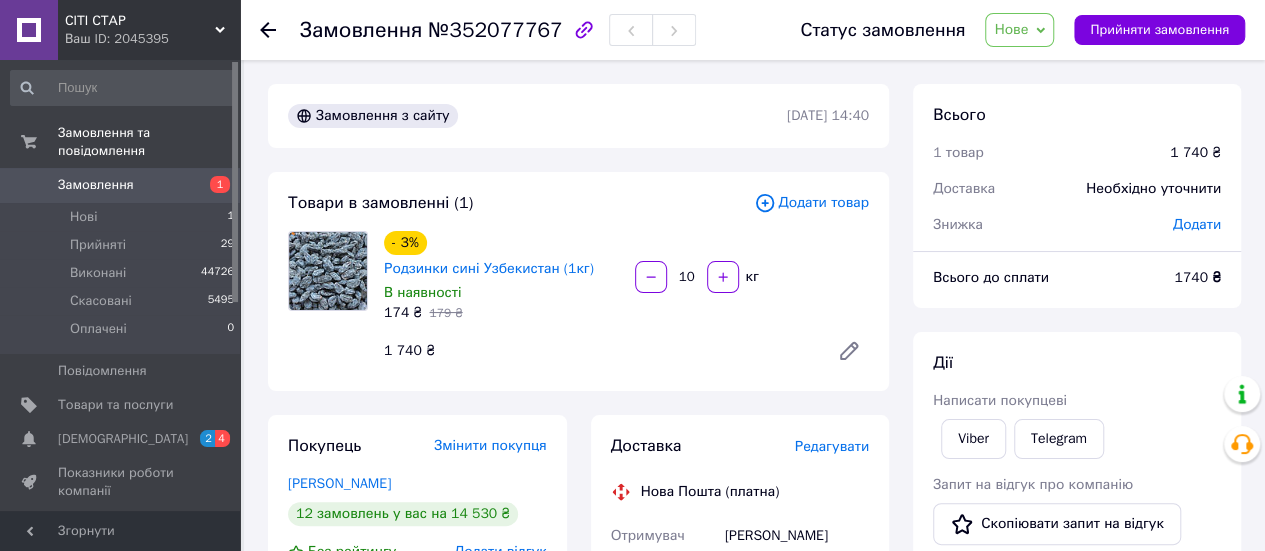 click on "Статус замовлення Нове Прийнято Виконано Скасовано Оплачено Прийняти замовлення" at bounding box center [1002, 30] 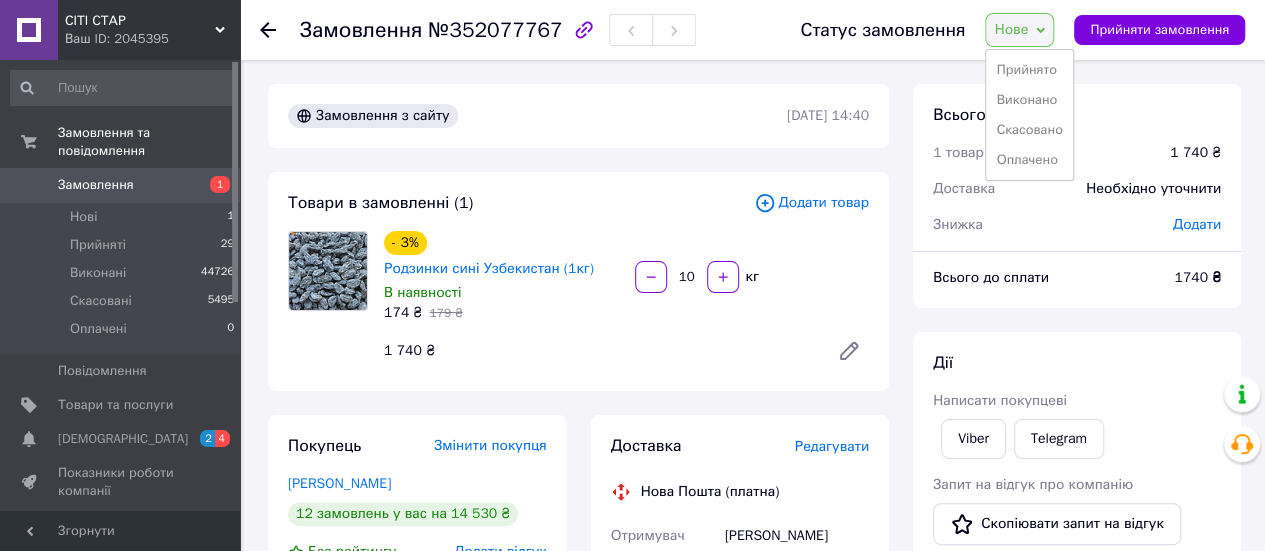 drag, startPoint x: 1022, startPoint y: 68, endPoint x: 1003, endPoint y: 119, distance: 54.42426 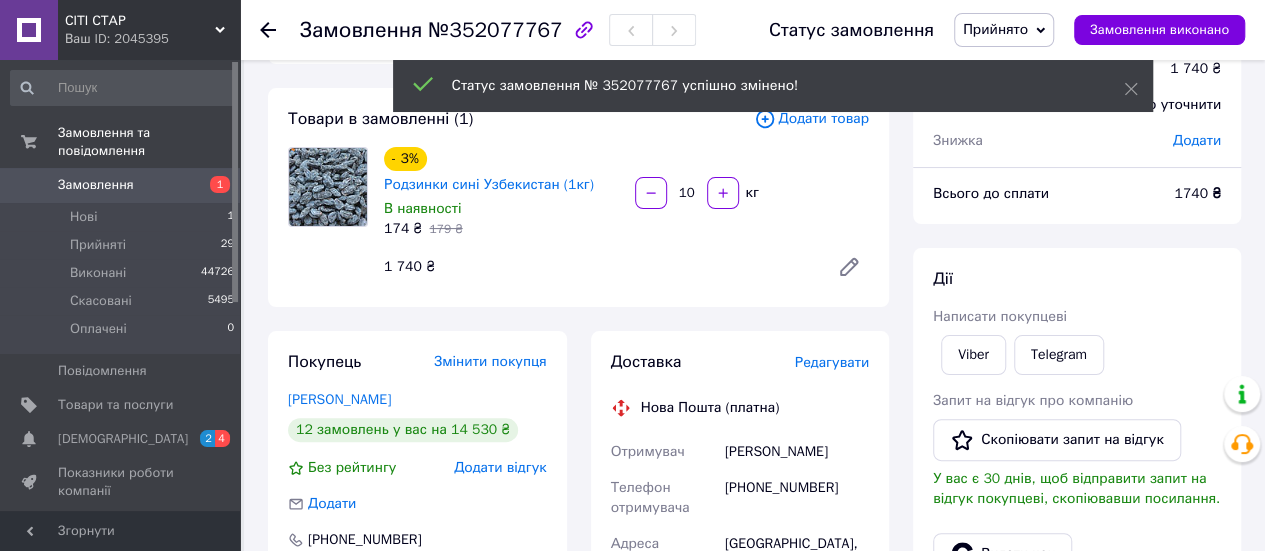 scroll, scrollTop: 0, scrollLeft: 0, axis: both 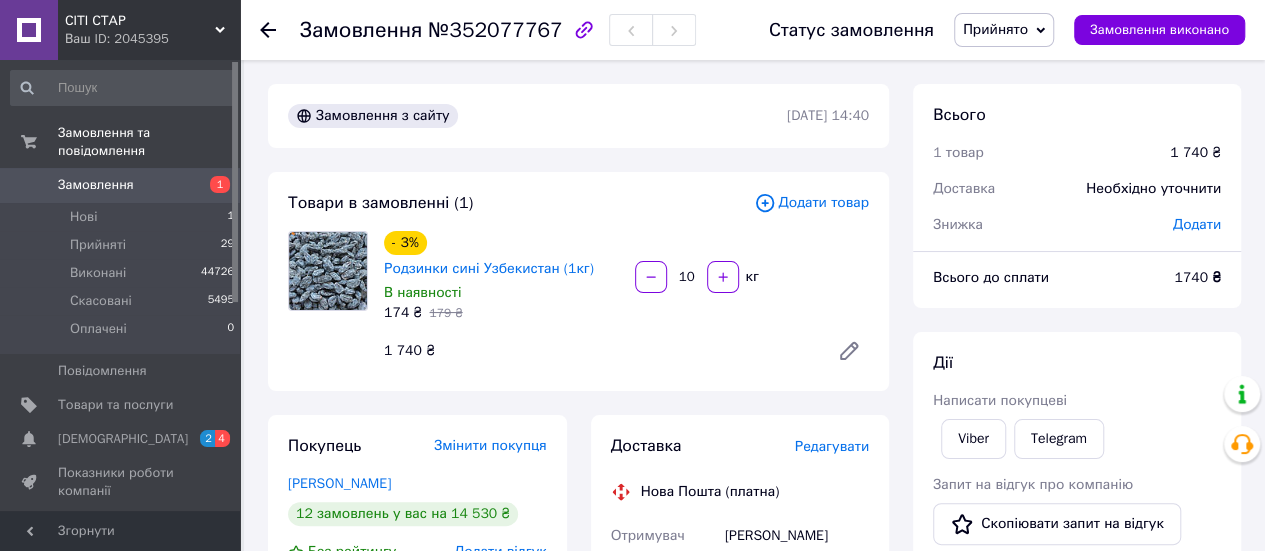 click on "Viber" at bounding box center (973, 439) 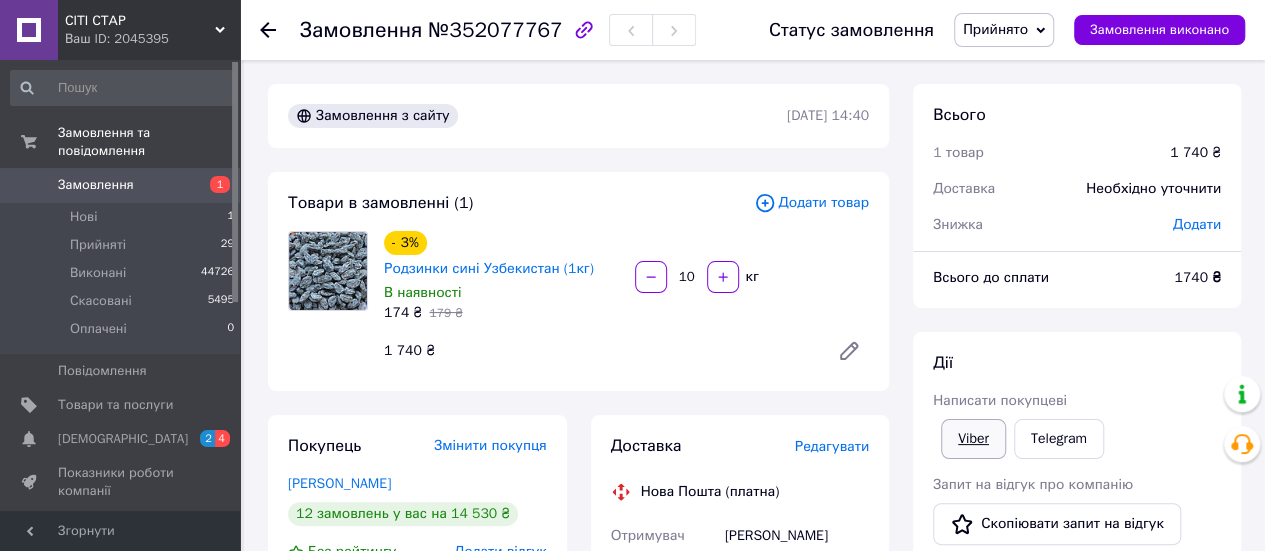click on "Viber" at bounding box center (973, 439) 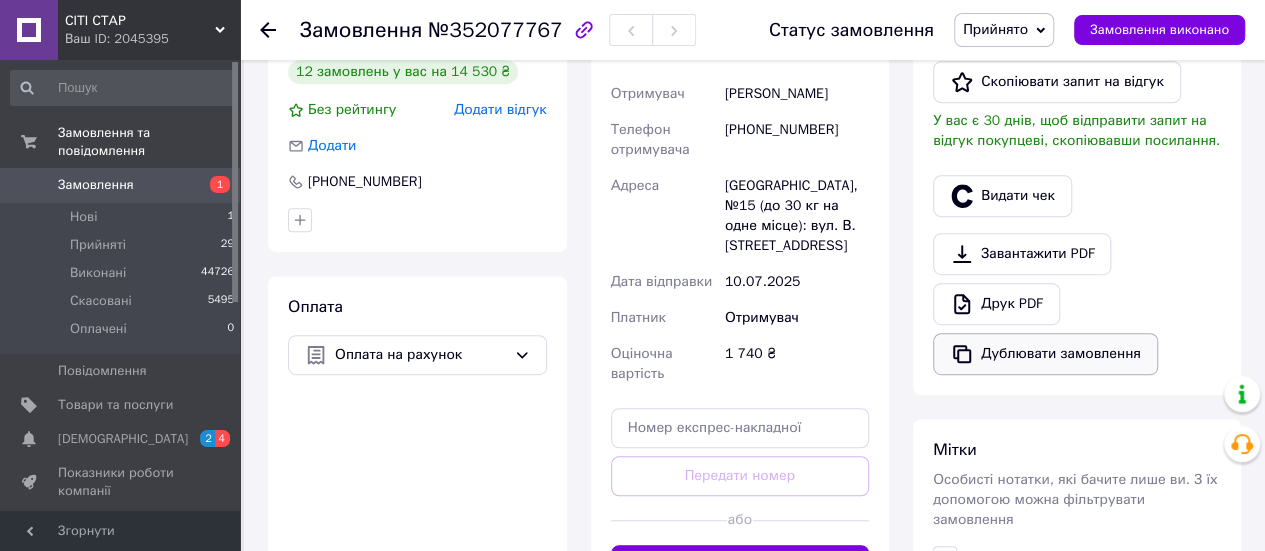 scroll, scrollTop: 700, scrollLeft: 0, axis: vertical 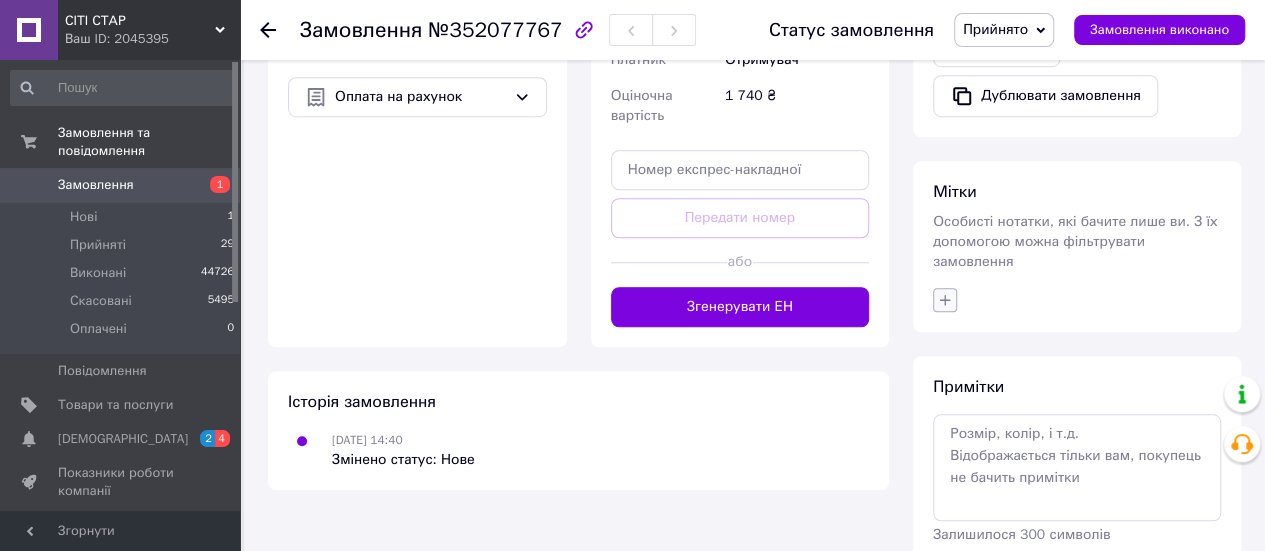 click 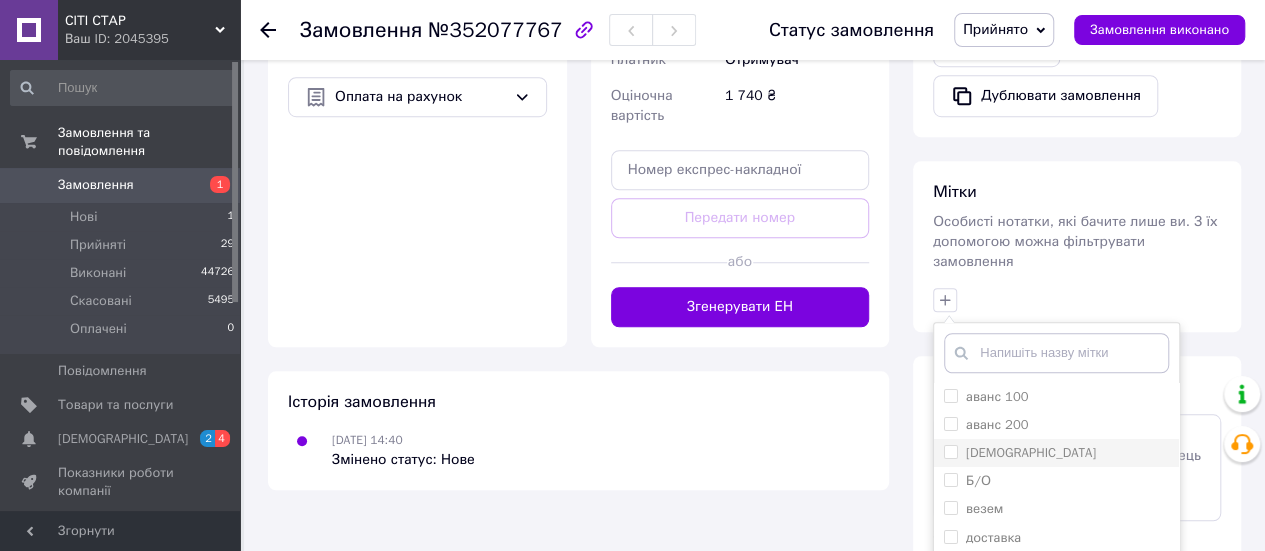 click on "[DEMOGRAPHIC_DATA]" at bounding box center (1031, 452) 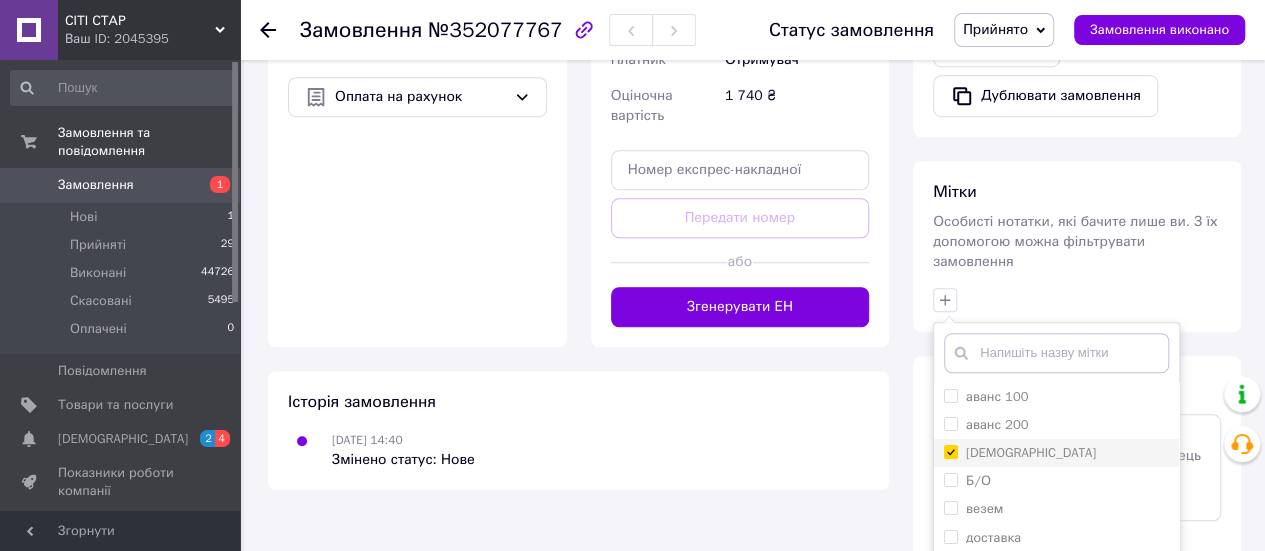 checkbox on "true" 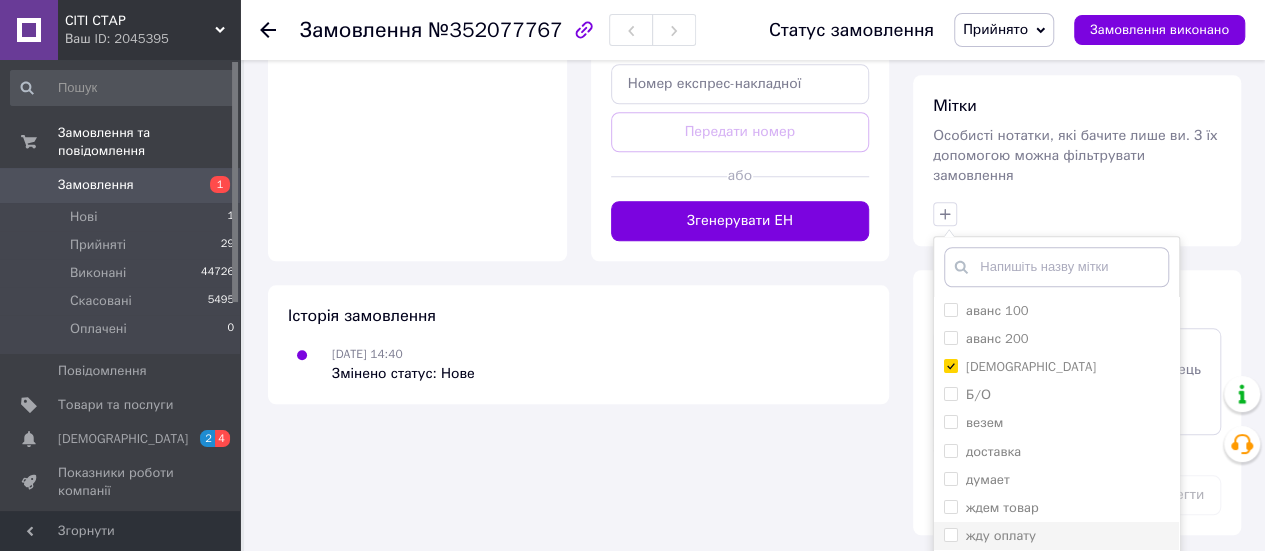 scroll, scrollTop: 872, scrollLeft: 0, axis: vertical 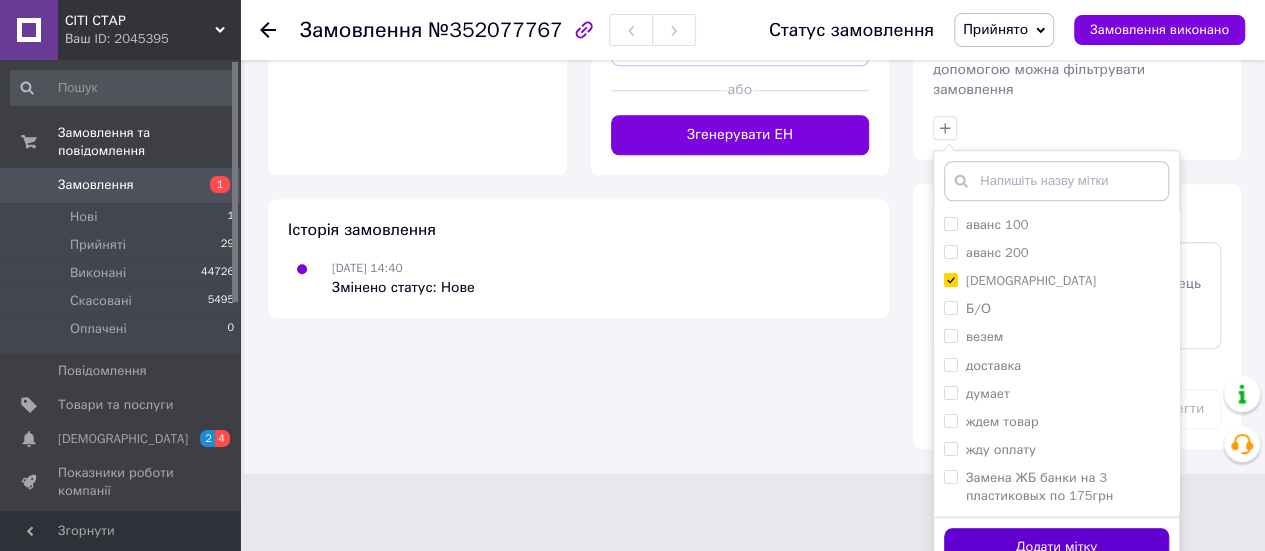 drag, startPoint x: 1037, startPoint y: 423, endPoint x: 1038, endPoint y: 525, distance: 102.0049 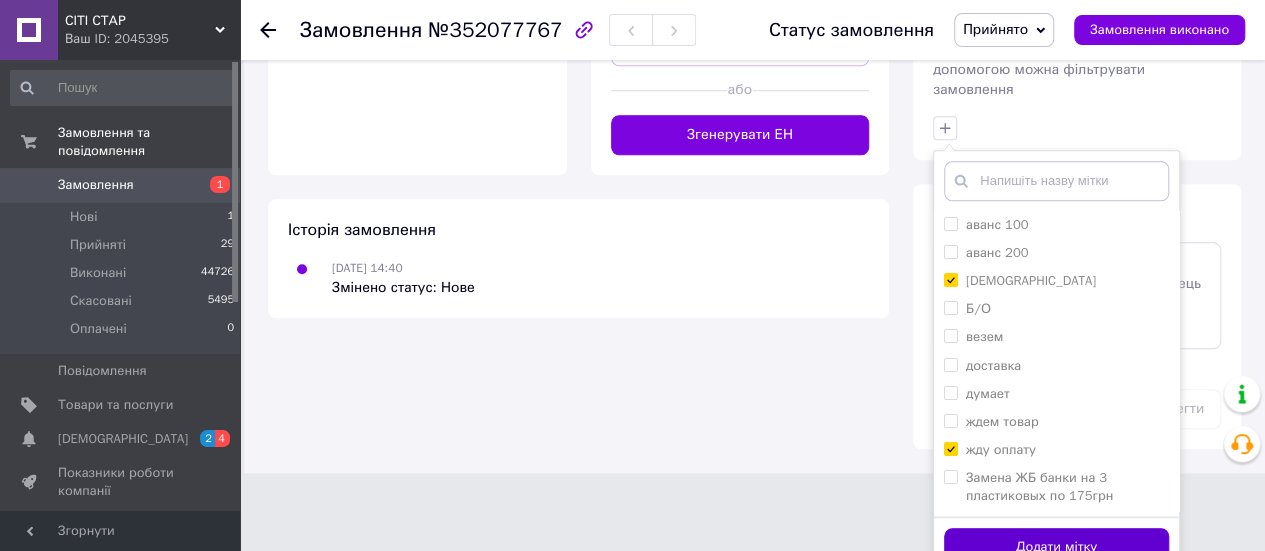 checkbox on "true" 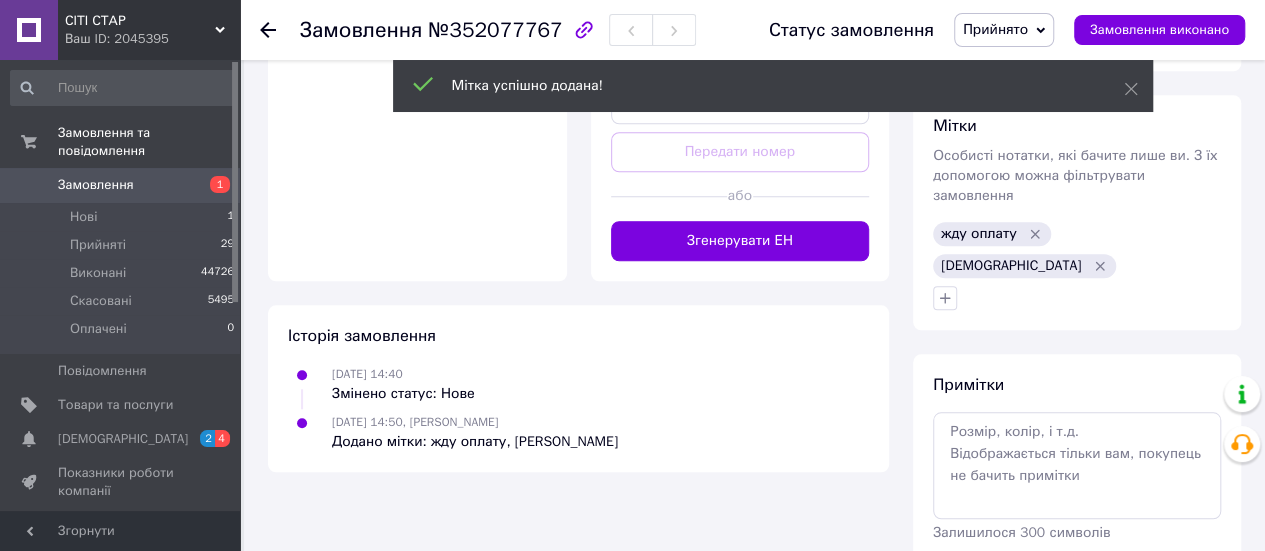 scroll, scrollTop: 802, scrollLeft: 0, axis: vertical 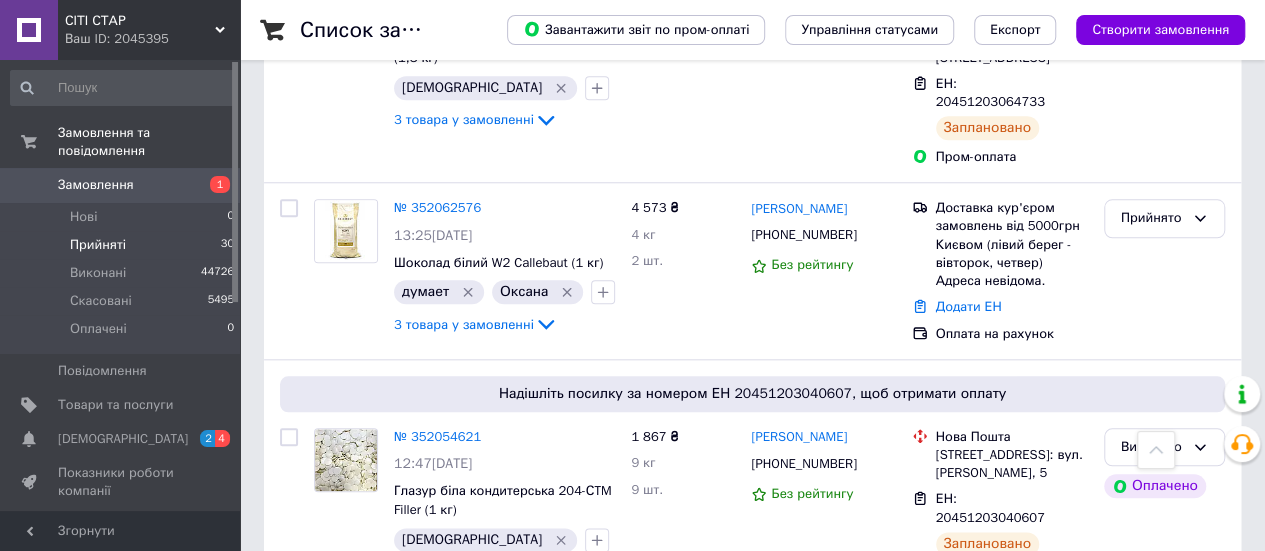 click on "Прийняті" at bounding box center (98, 245) 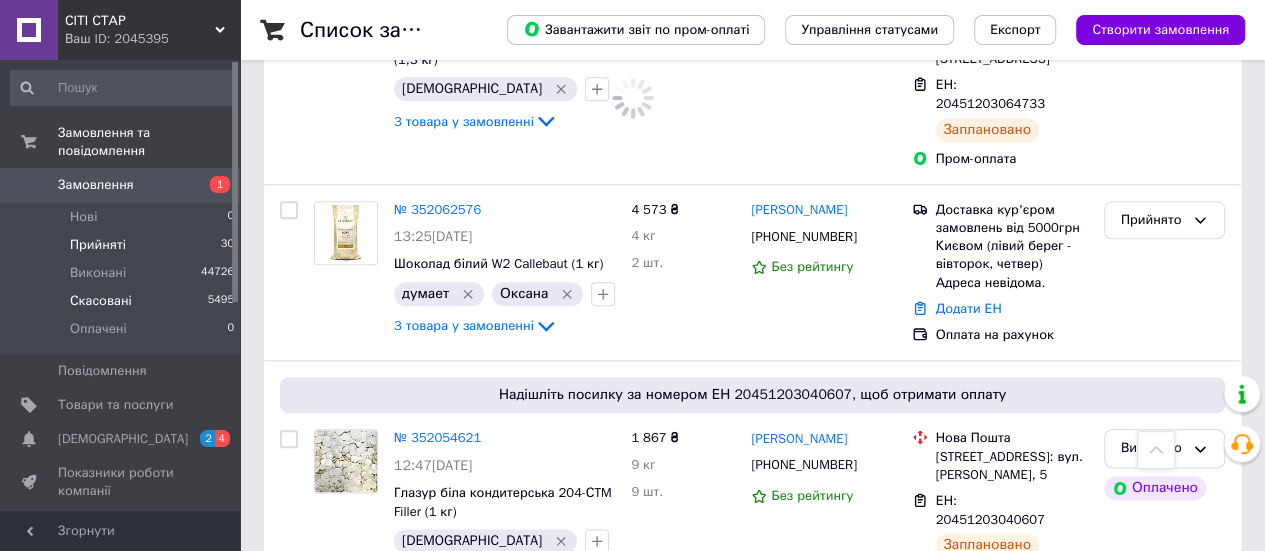 scroll, scrollTop: 0, scrollLeft: 0, axis: both 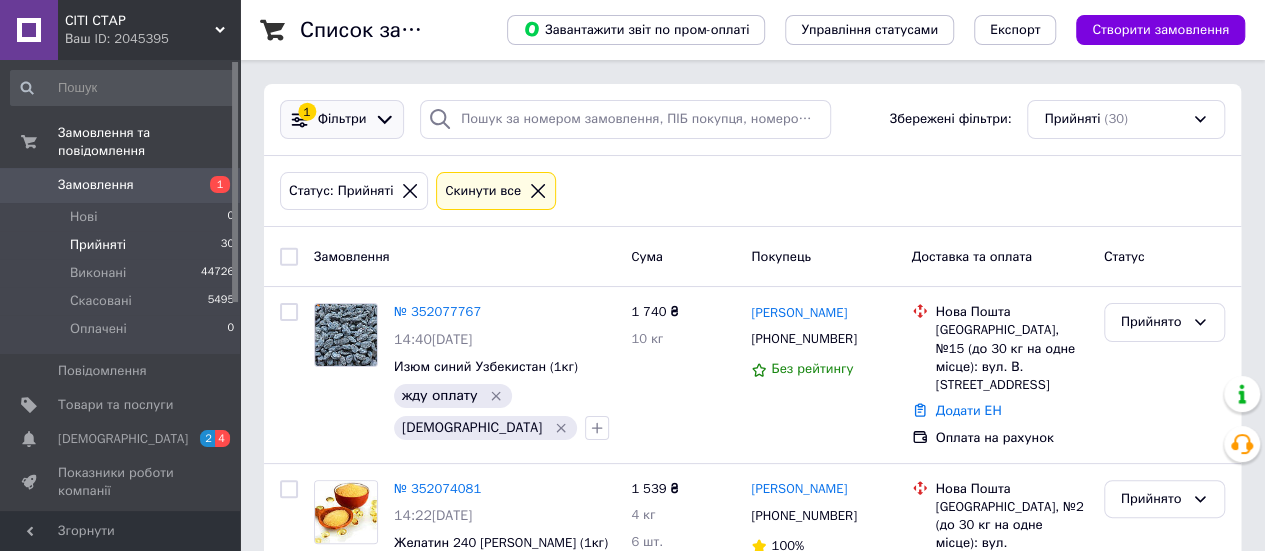 click on "Фільтри" at bounding box center (342, 119) 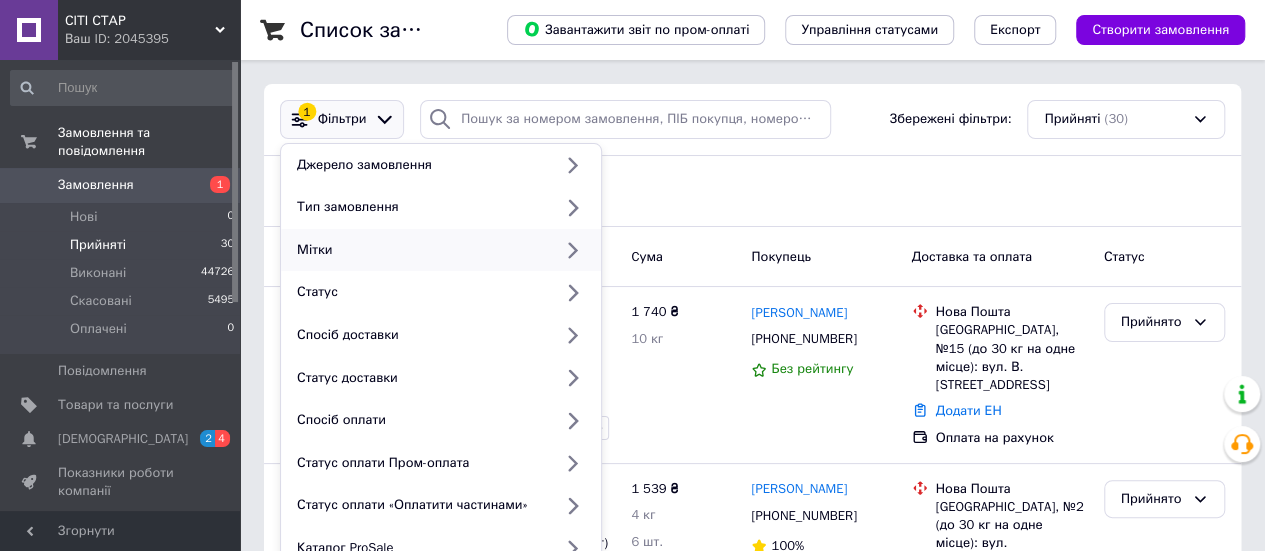 click on "Мітки" at bounding box center (420, 250) 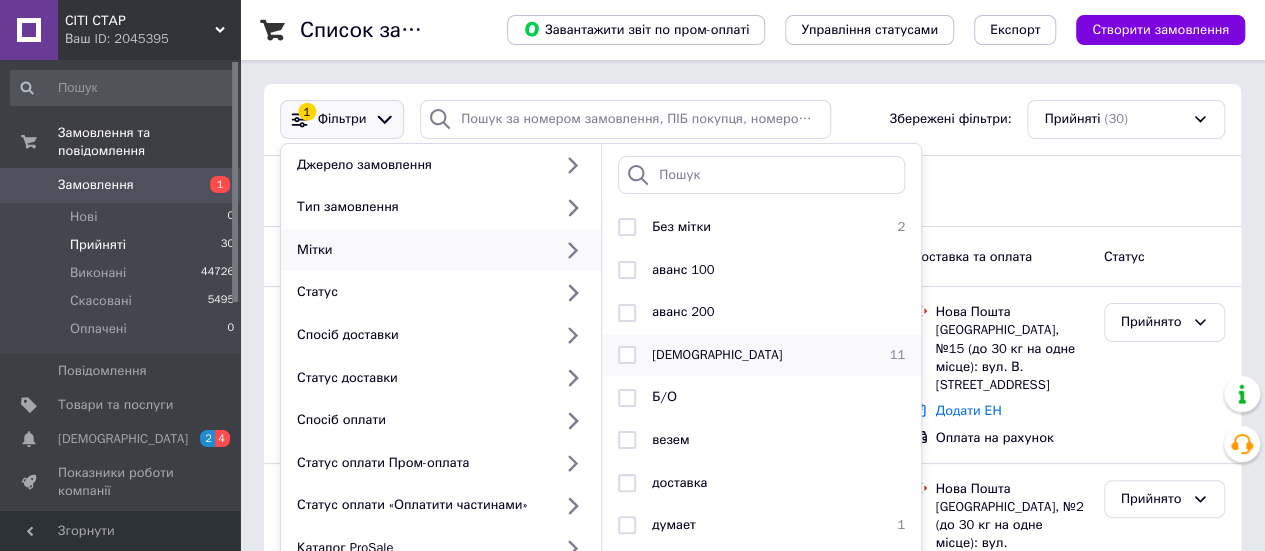 click on "[DEMOGRAPHIC_DATA]" at bounding box center (758, 355) 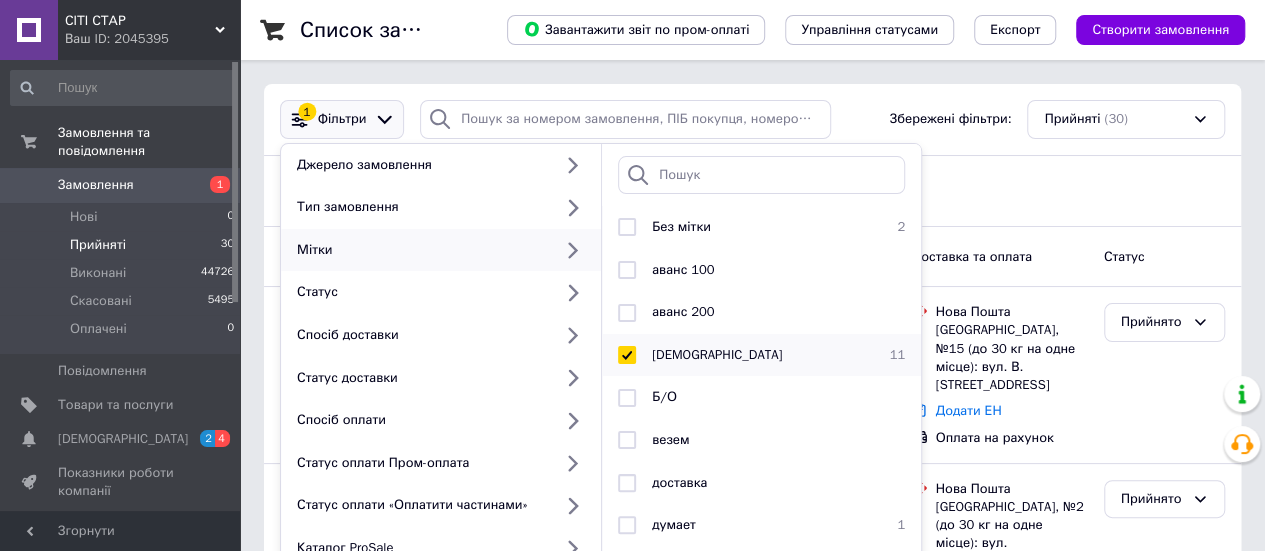 checkbox on "true" 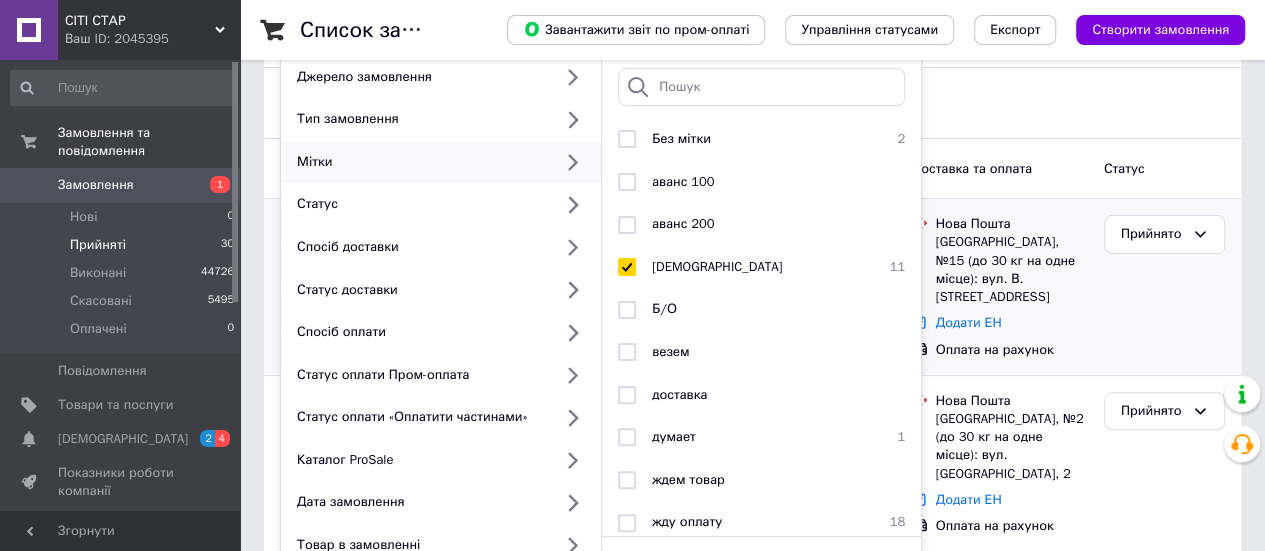 scroll, scrollTop: 200, scrollLeft: 0, axis: vertical 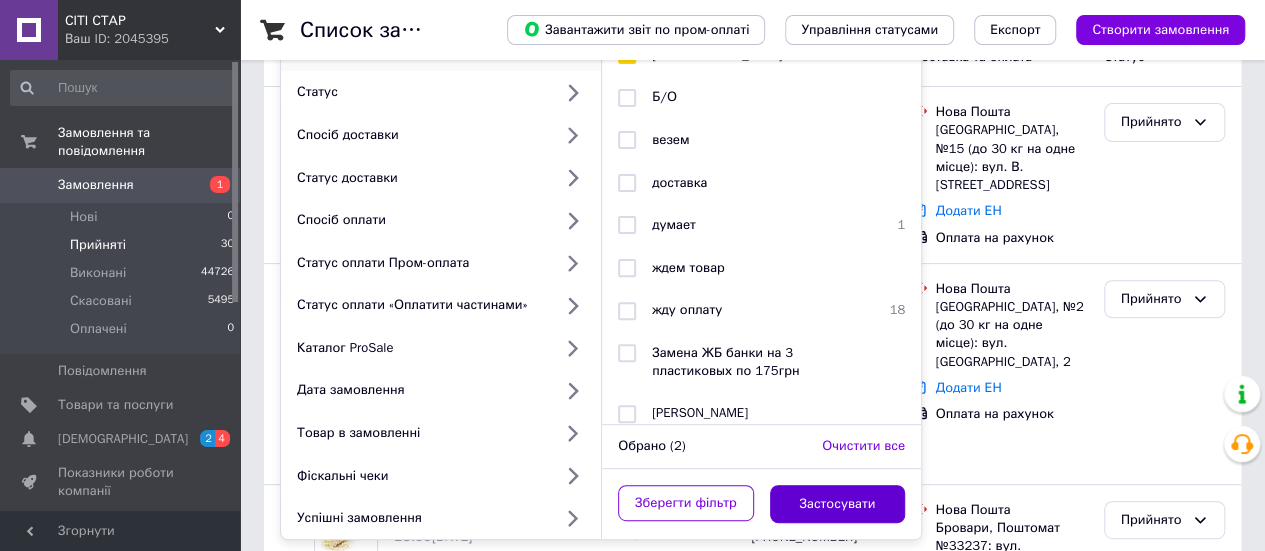 click on "Застосувати" at bounding box center [838, 504] 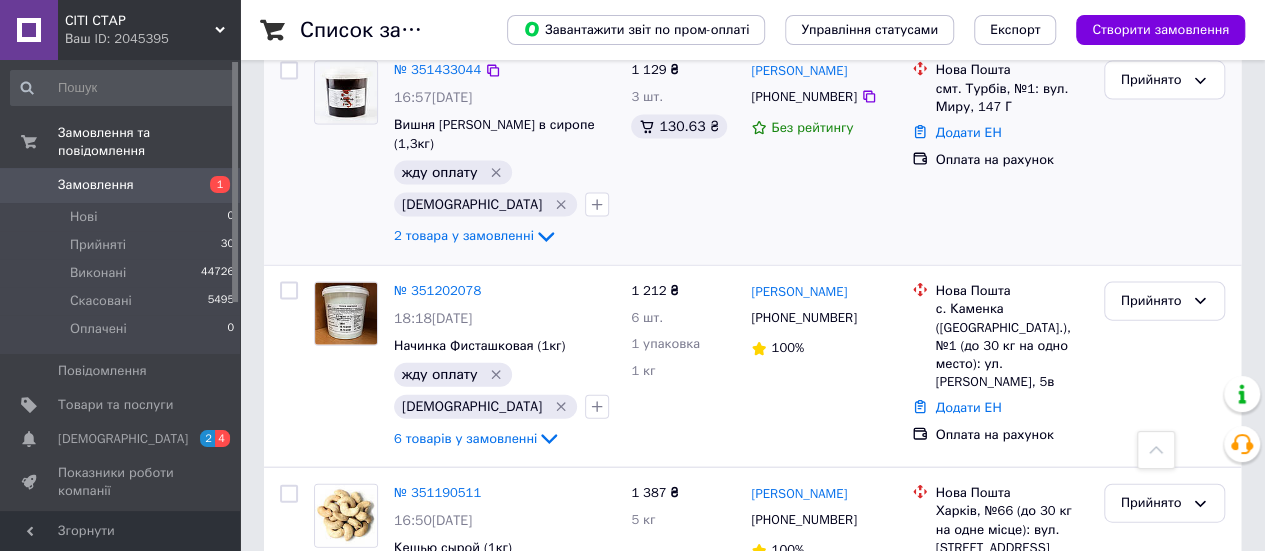scroll, scrollTop: 2182, scrollLeft: 0, axis: vertical 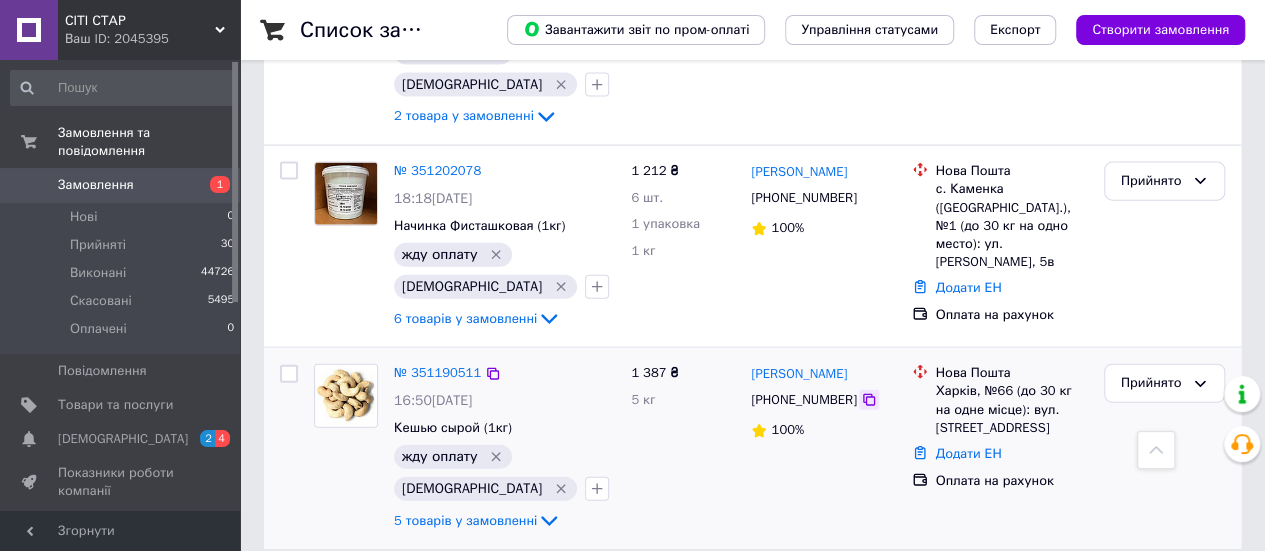 click 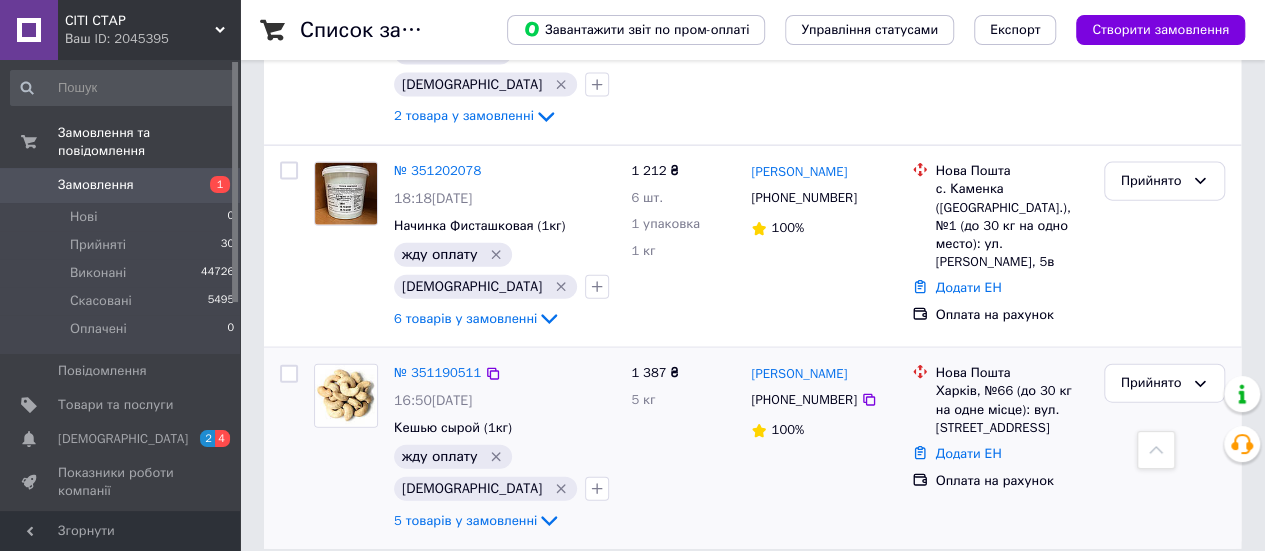 click on "Прийнято" at bounding box center (1164, 448) 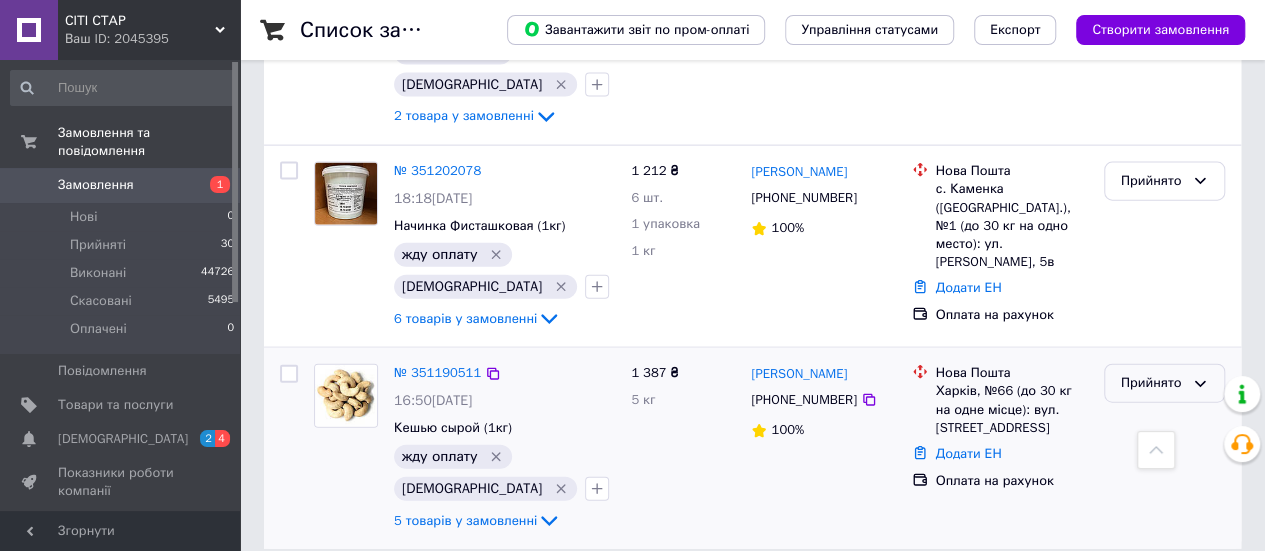 click on "Прийнято" at bounding box center [1152, 383] 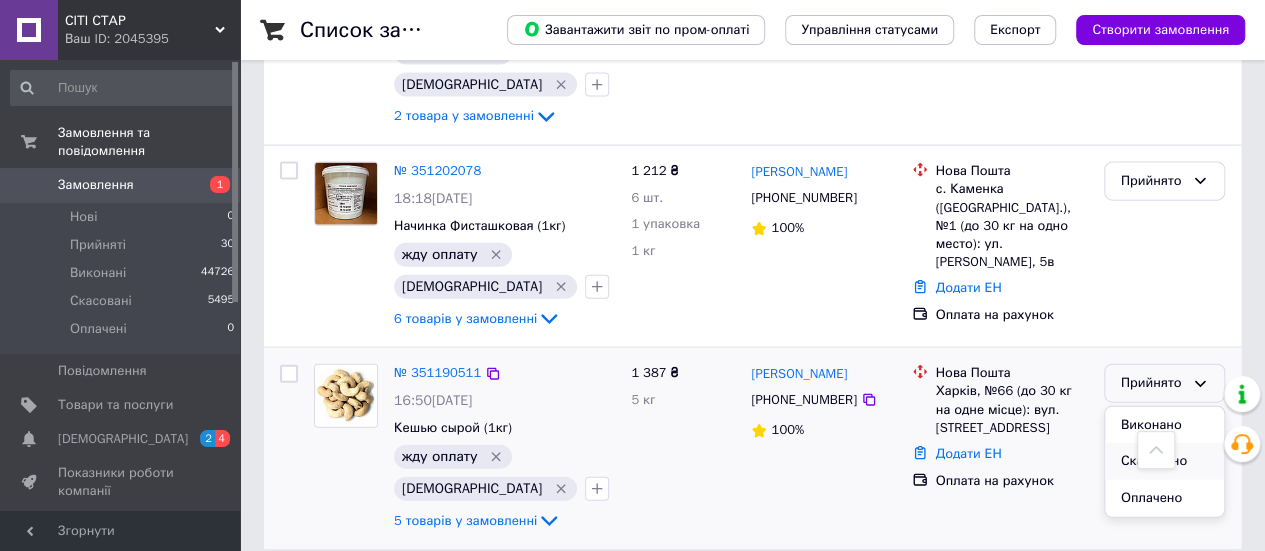 click on "Скасовано" at bounding box center (1164, 461) 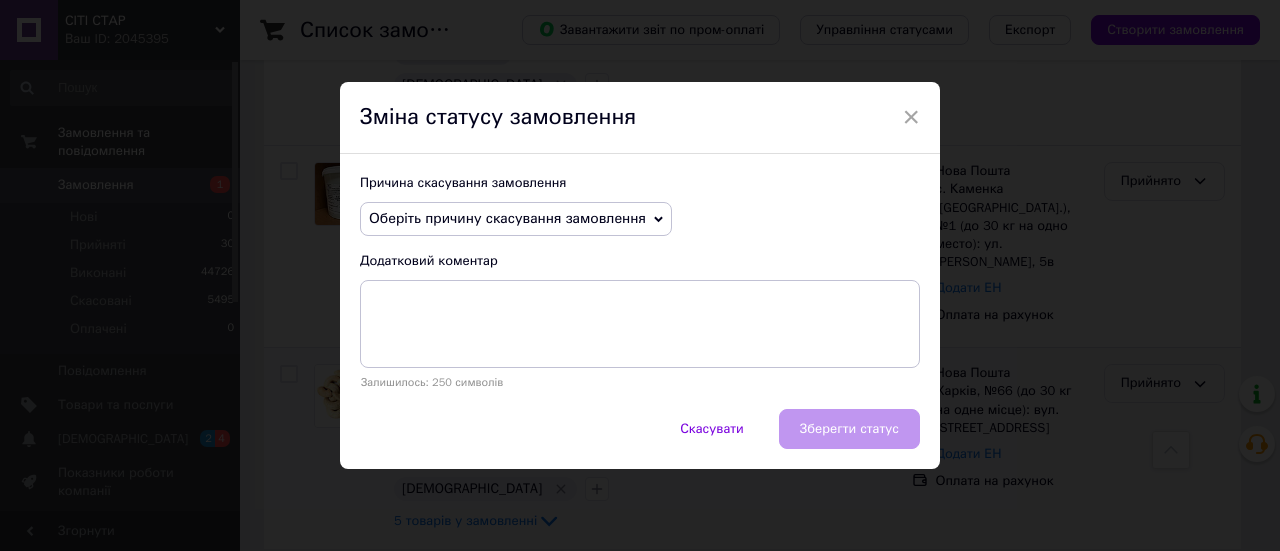 click on "Оберіть причину скасування замовлення" at bounding box center [516, 219] 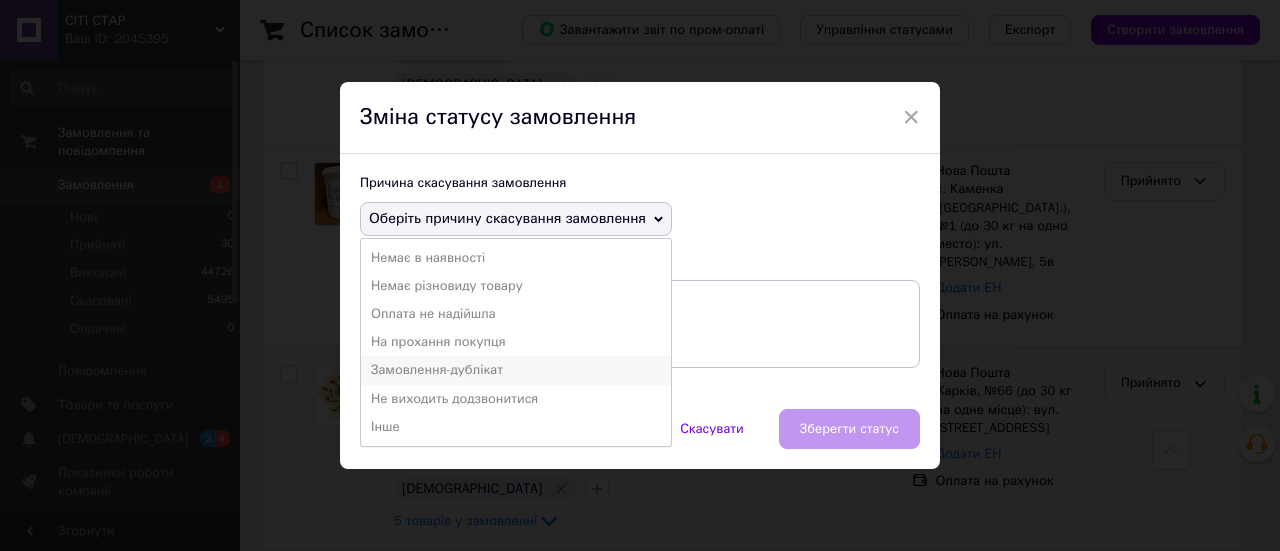 click on "Замовлення-дублікат" at bounding box center (516, 370) 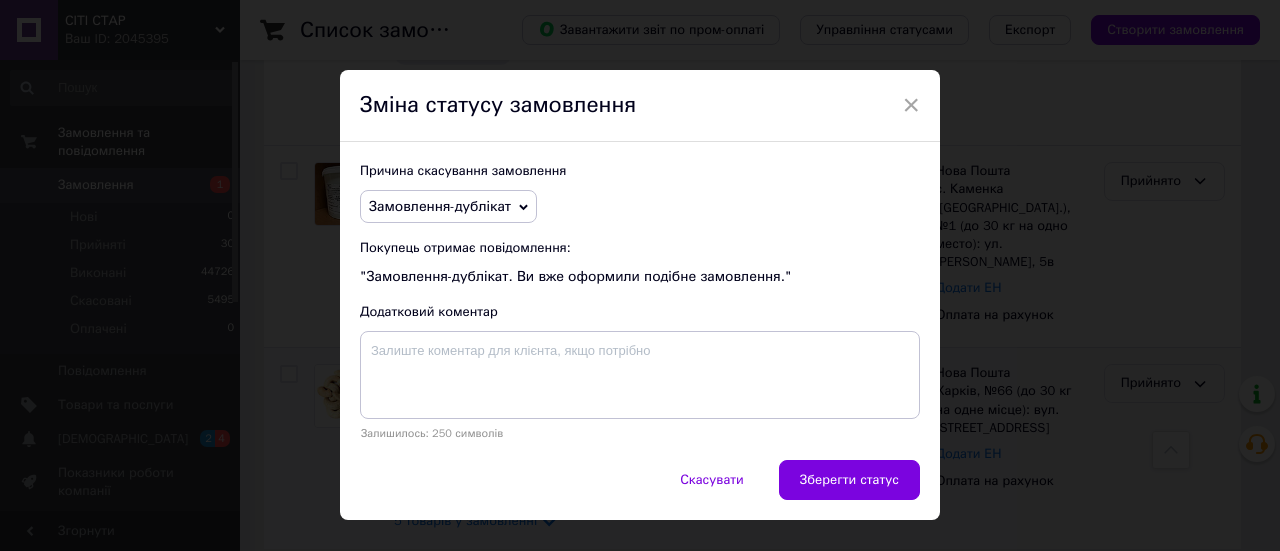 click on "Замовлення-дублікат" at bounding box center [440, 206] 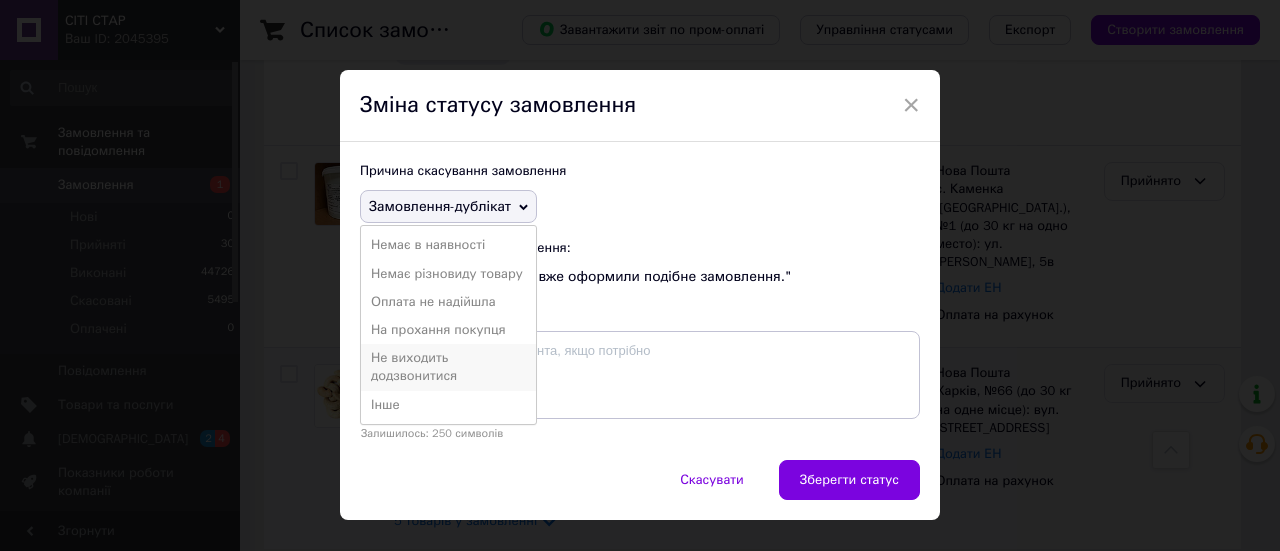 click on "Не виходить додзвонитися" at bounding box center (448, 367) 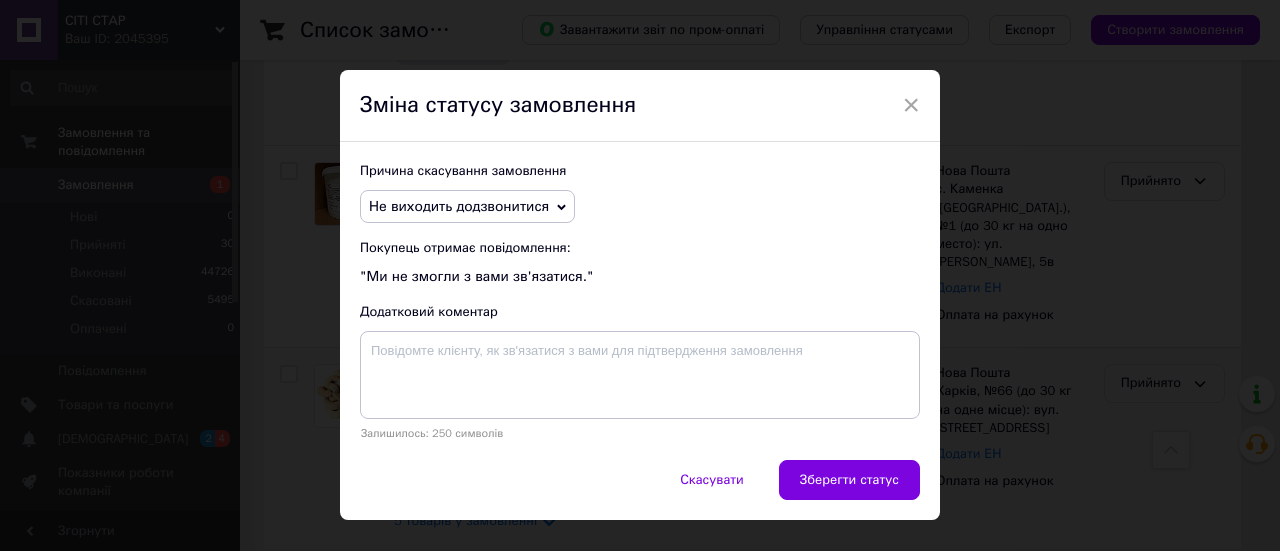click on "Зберегти статус" at bounding box center [849, 480] 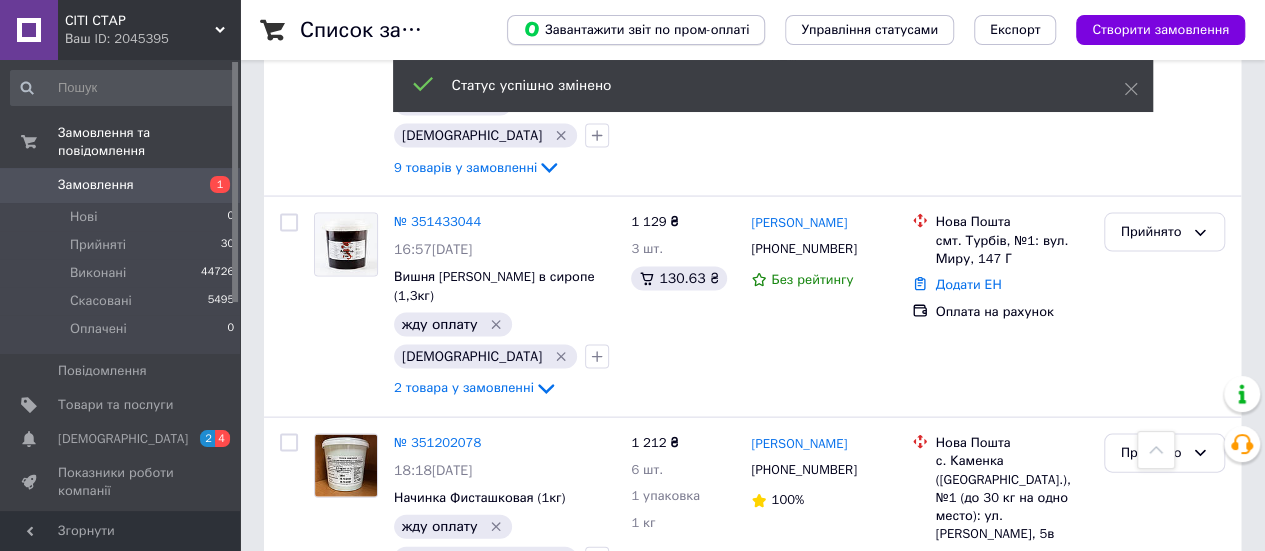 scroll, scrollTop: 1882, scrollLeft: 0, axis: vertical 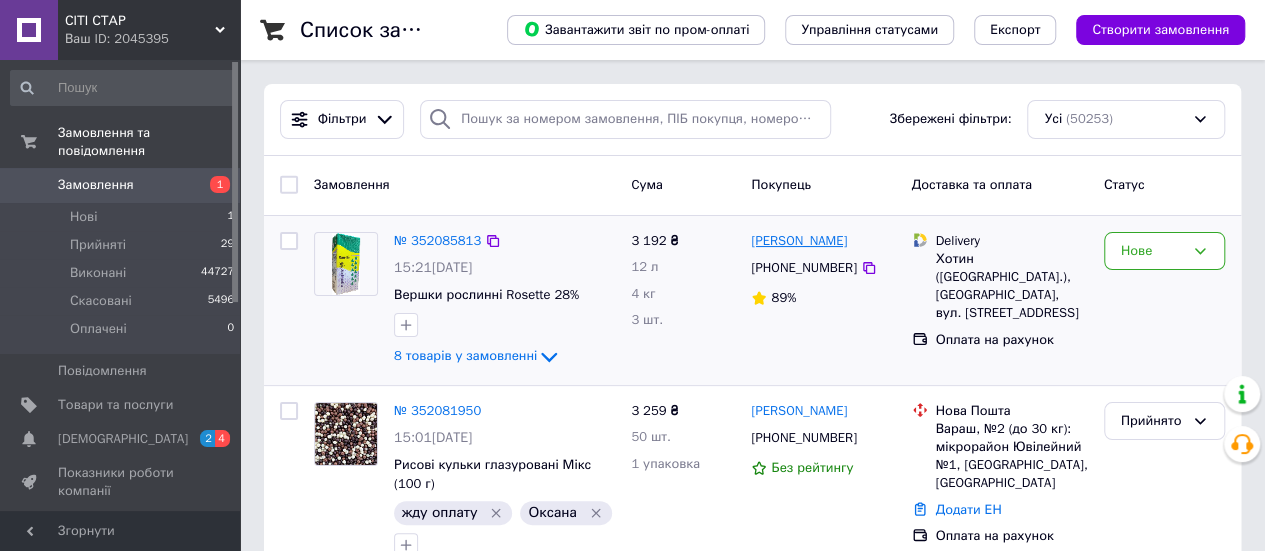 click on "[PERSON_NAME]" at bounding box center (799, 241) 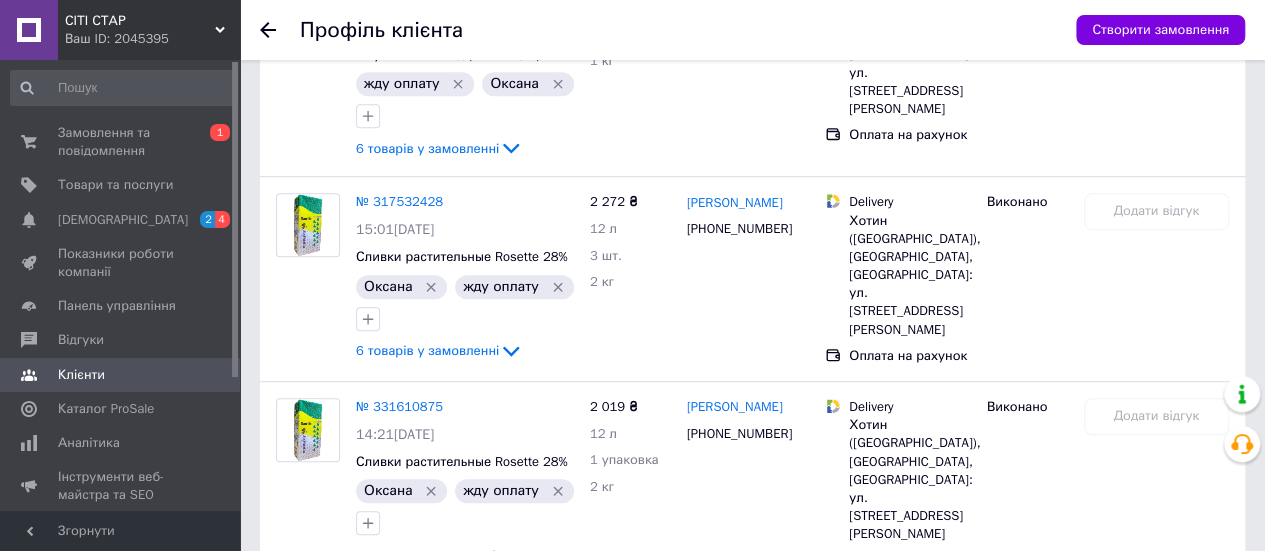 scroll, scrollTop: 4205, scrollLeft: 0, axis: vertical 